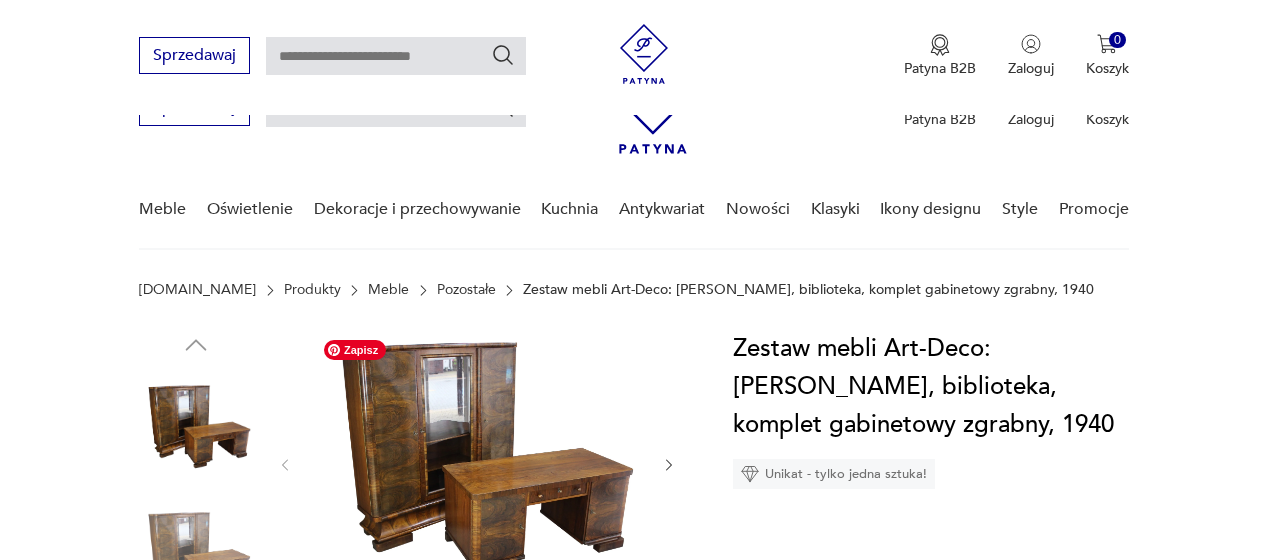 scroll, scrollTop: 200, scrollLeft: 0, axis: vertical 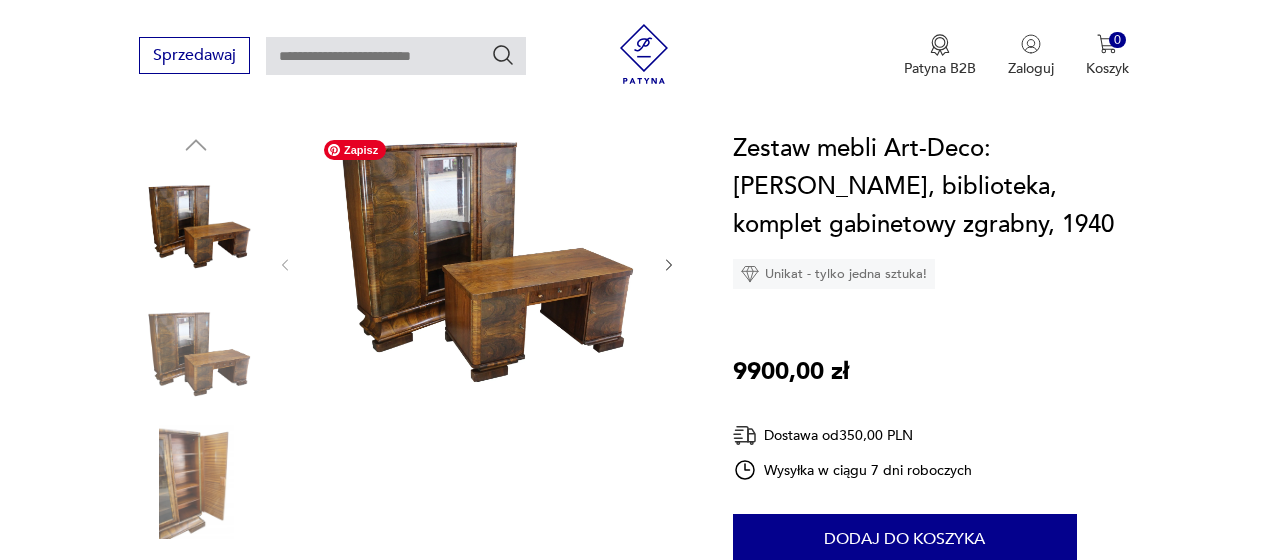 click at bounding box center [477, 263] 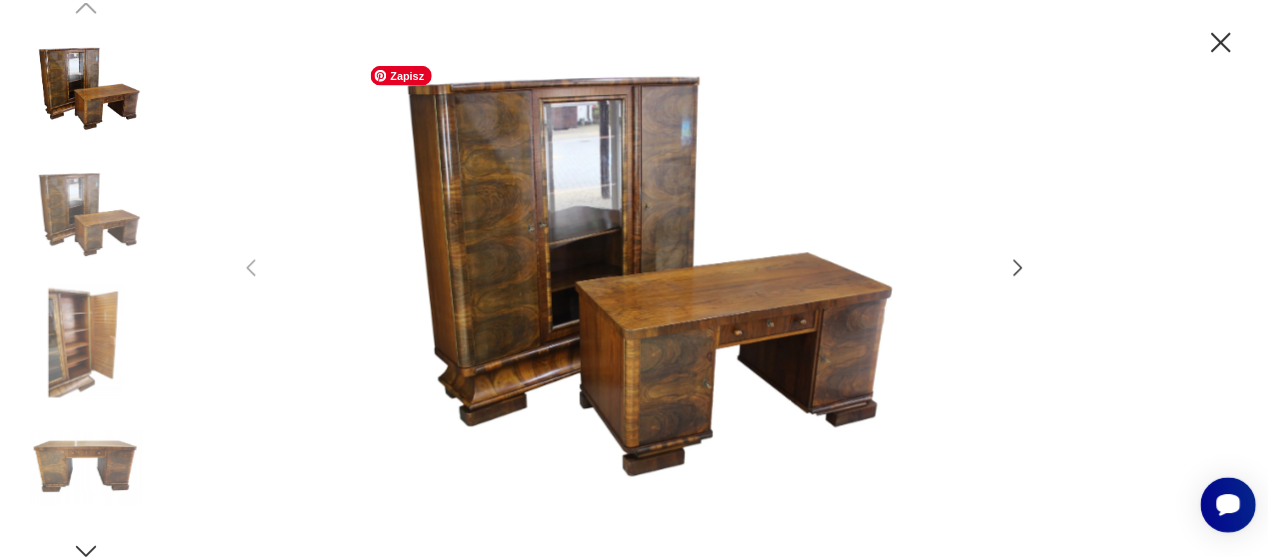 scroll, scrollTop: 0, scrollLeft: 0, axis: both 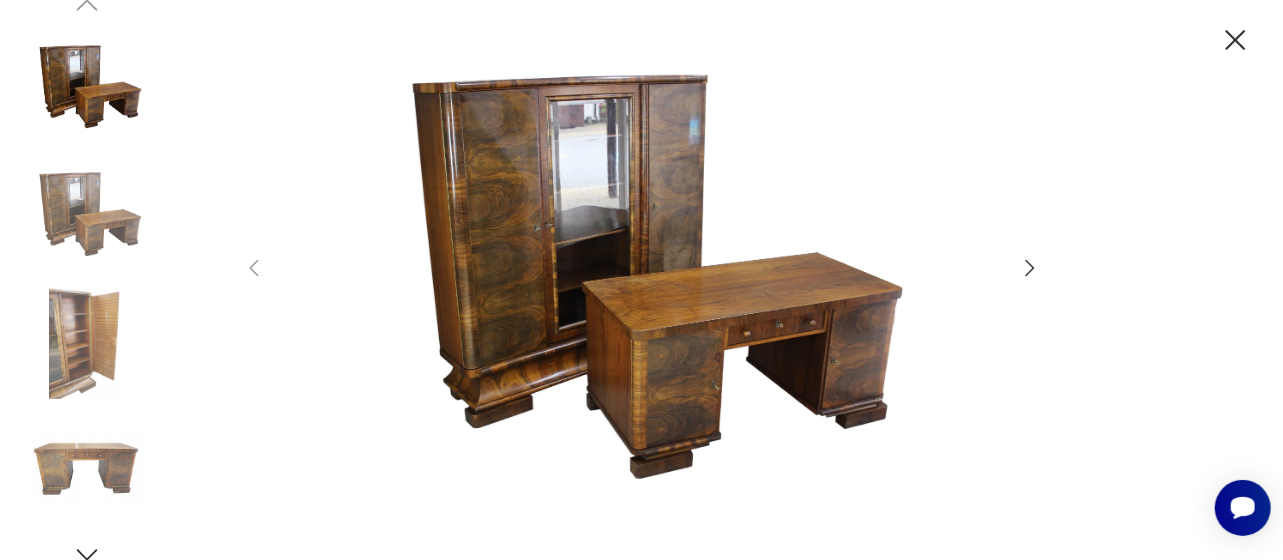 click 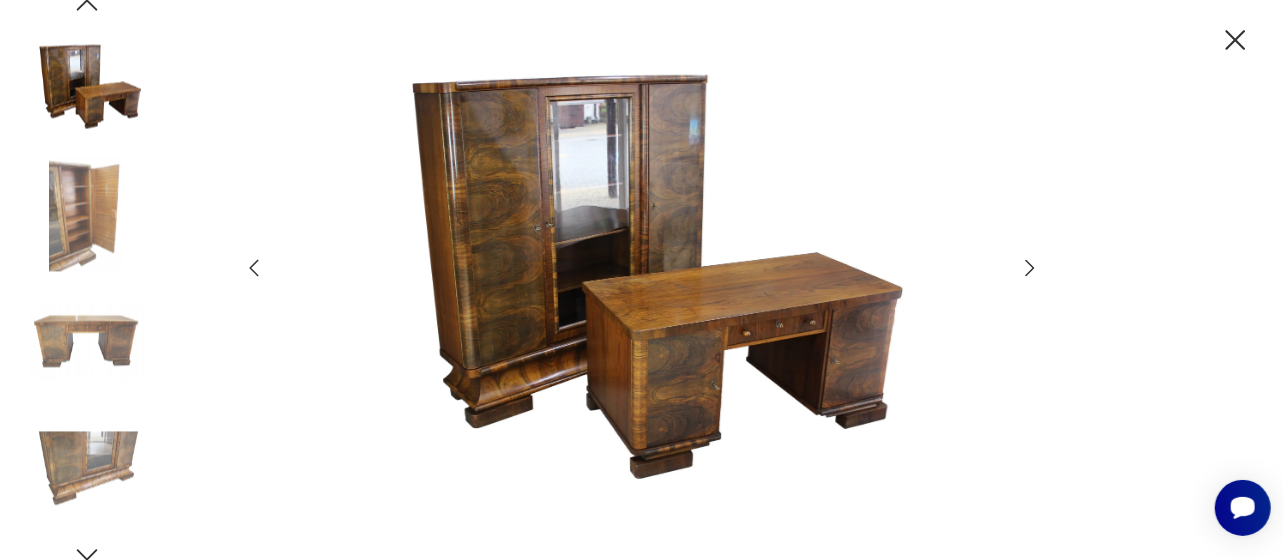 click 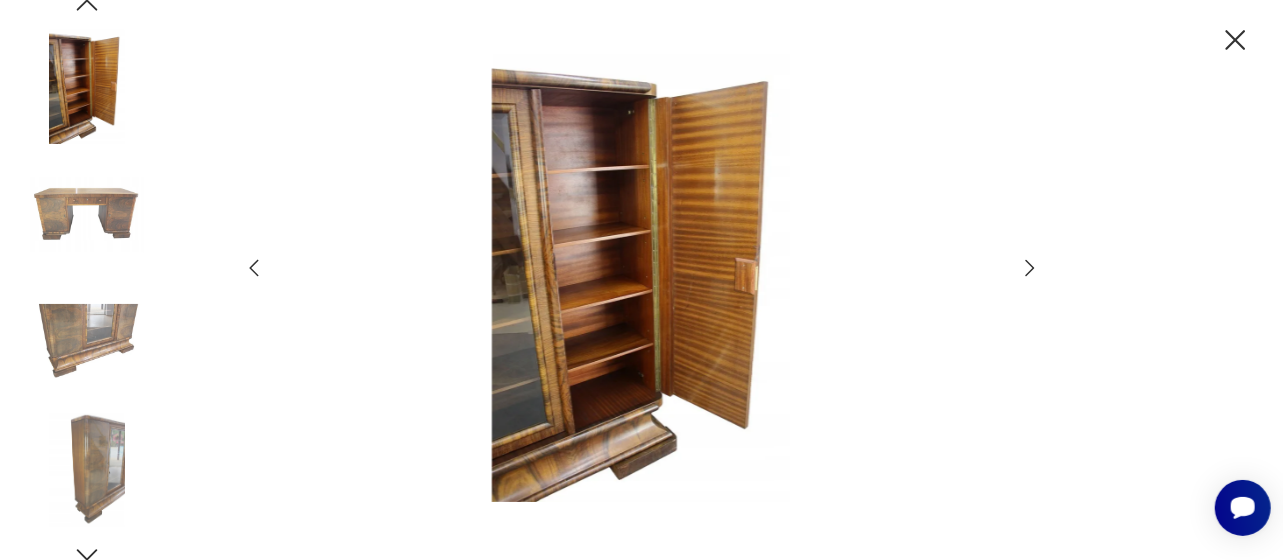 click 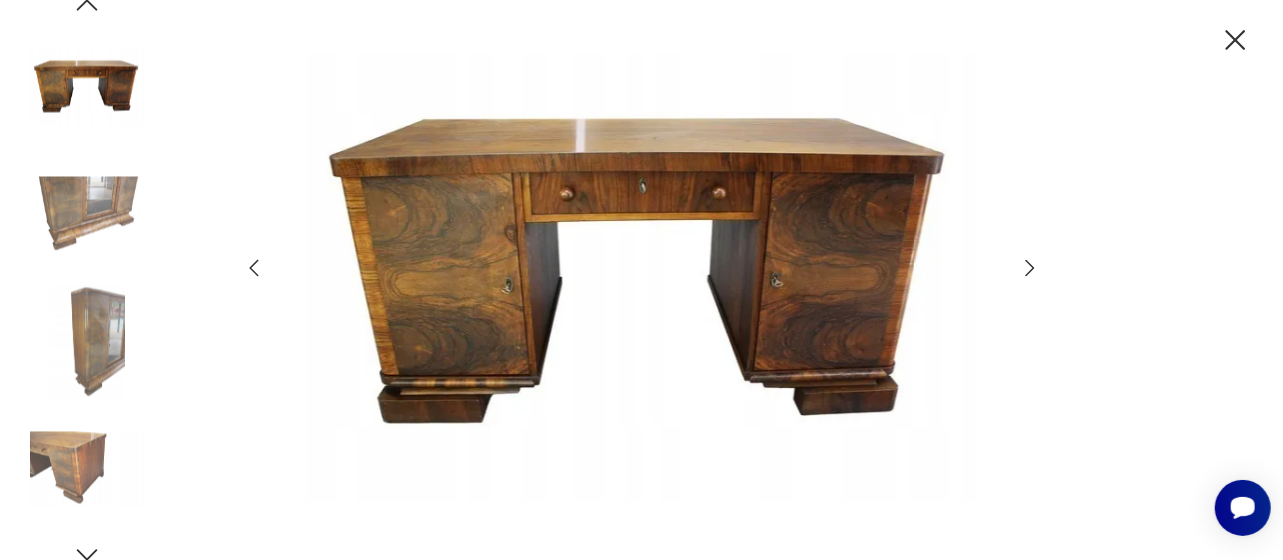 click 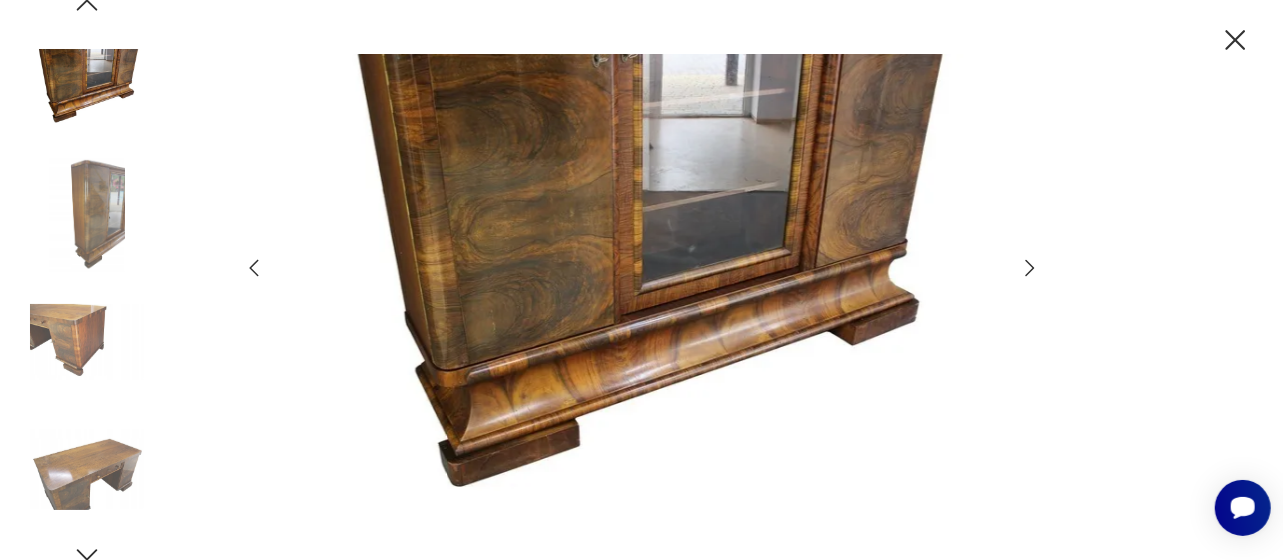 click 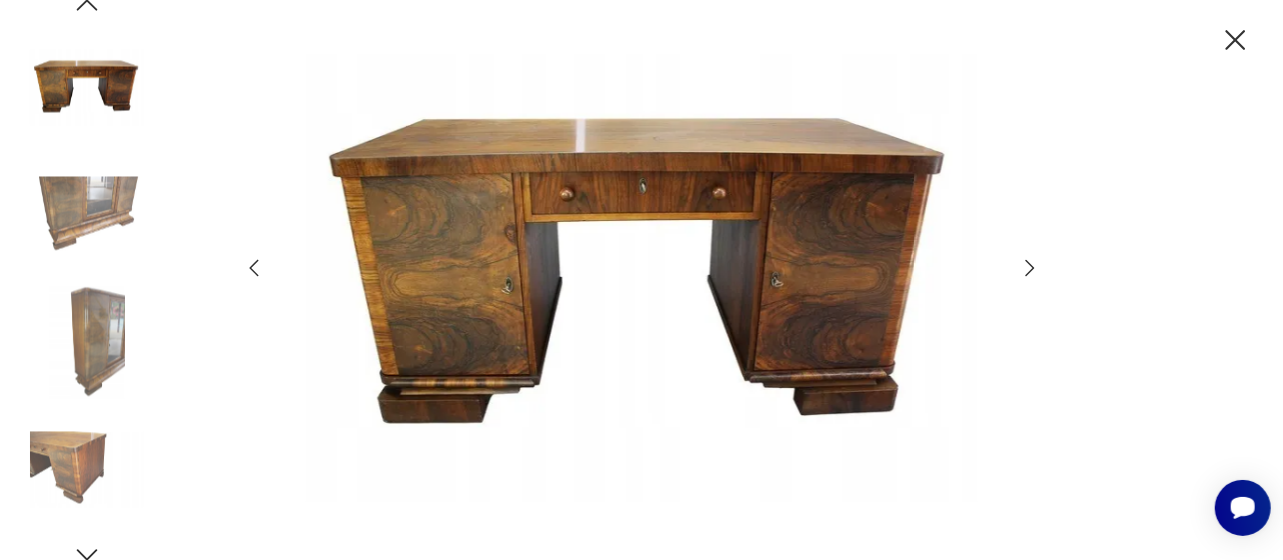 click 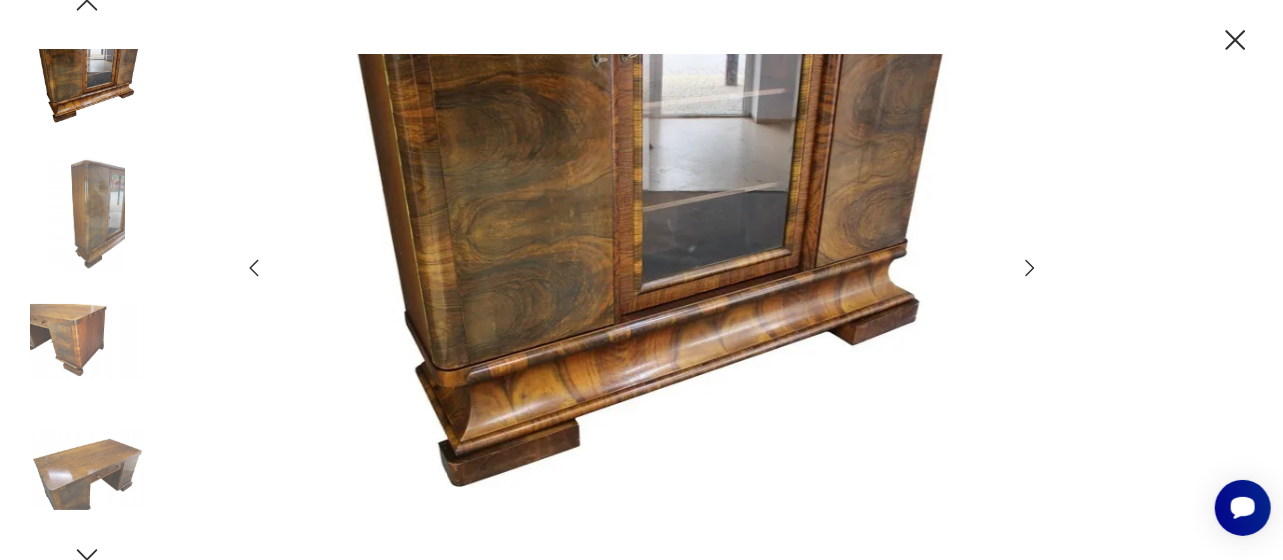 click 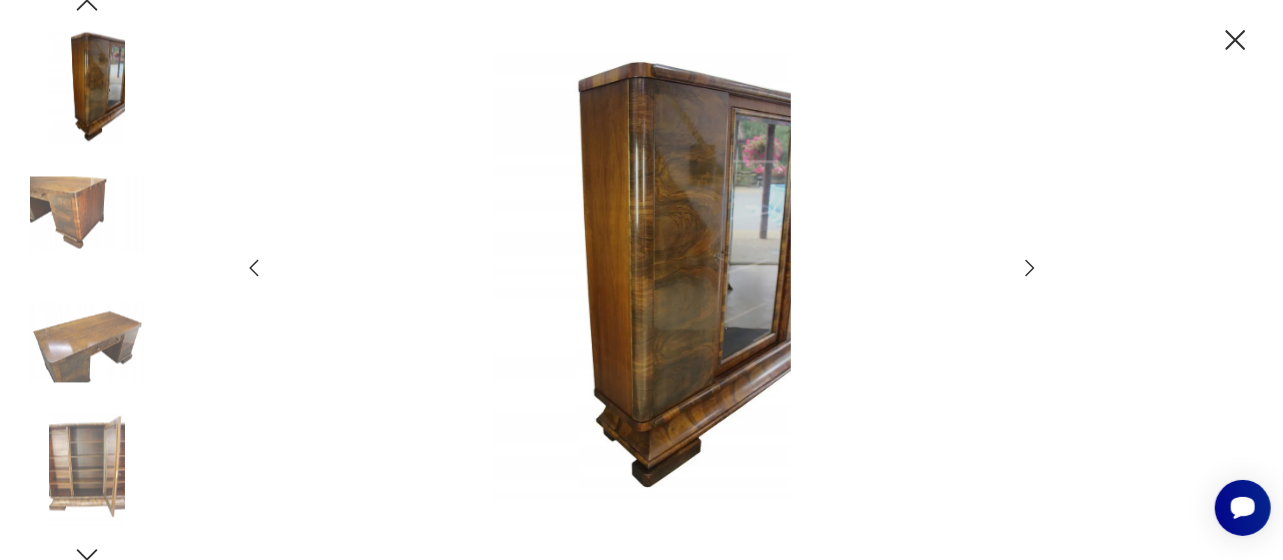 click 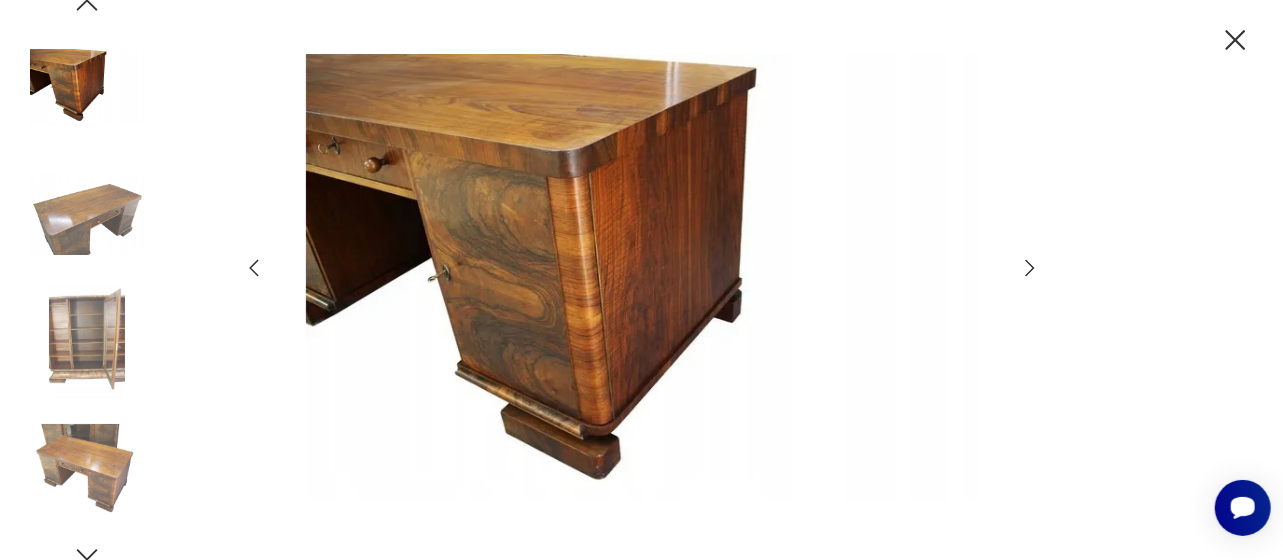 click 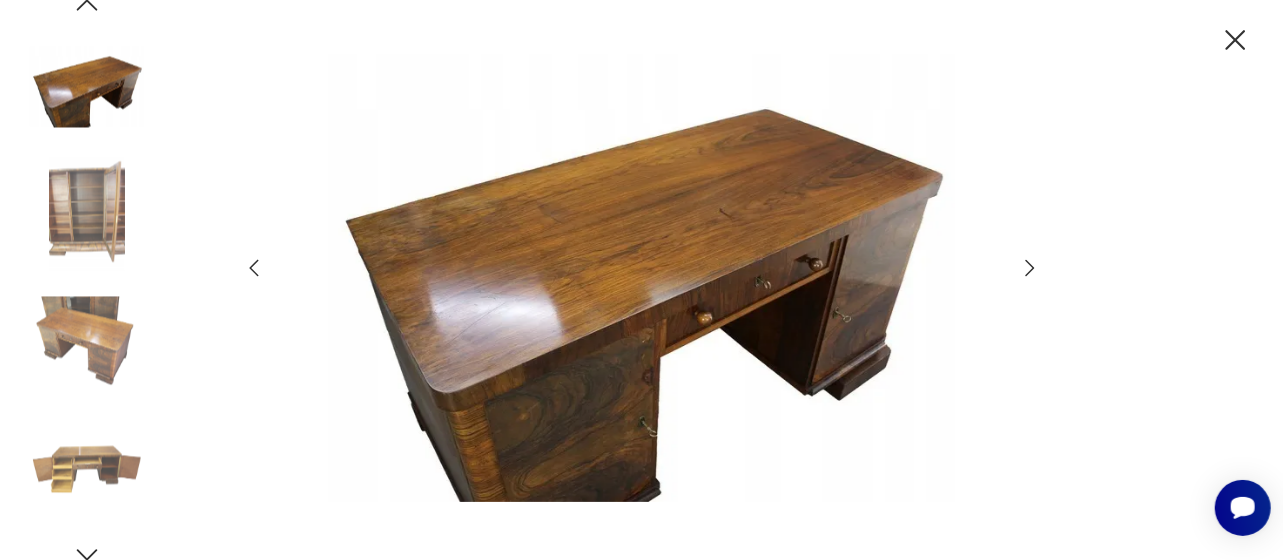 click 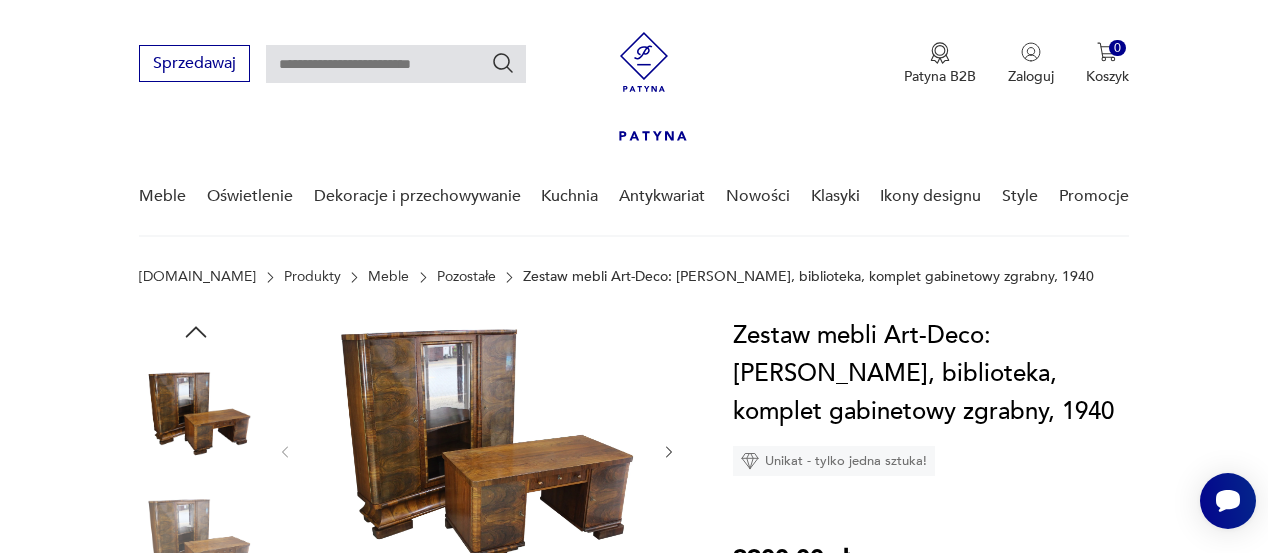 scroll, scrollTop: 0, scrollLeft: 0, axis: both 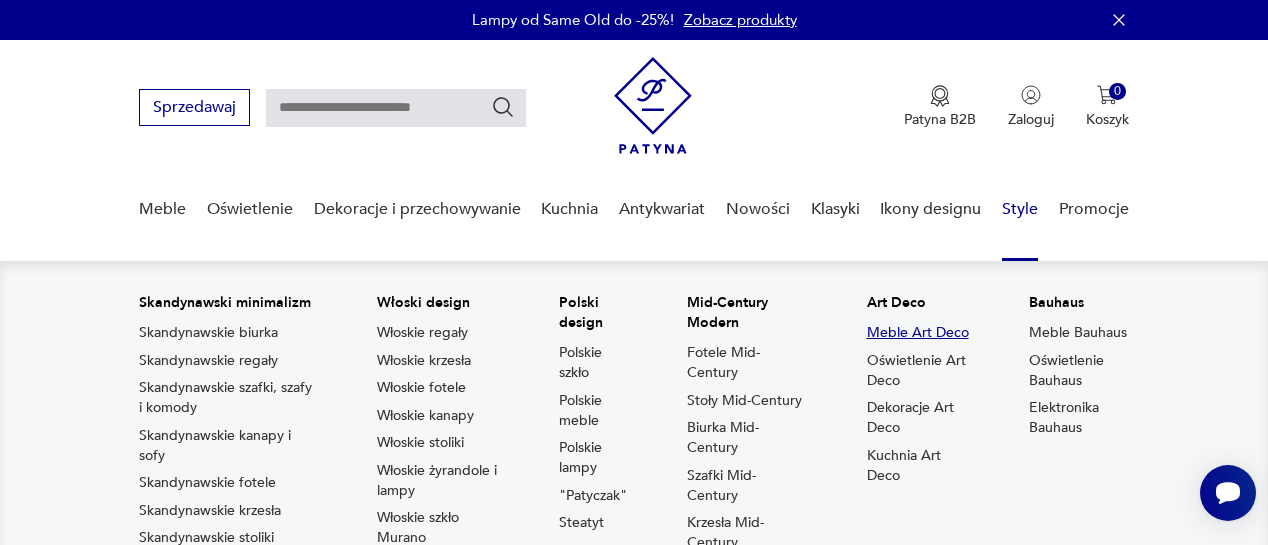 click on "Meble Art Deco" at bounding box center [918, 333] 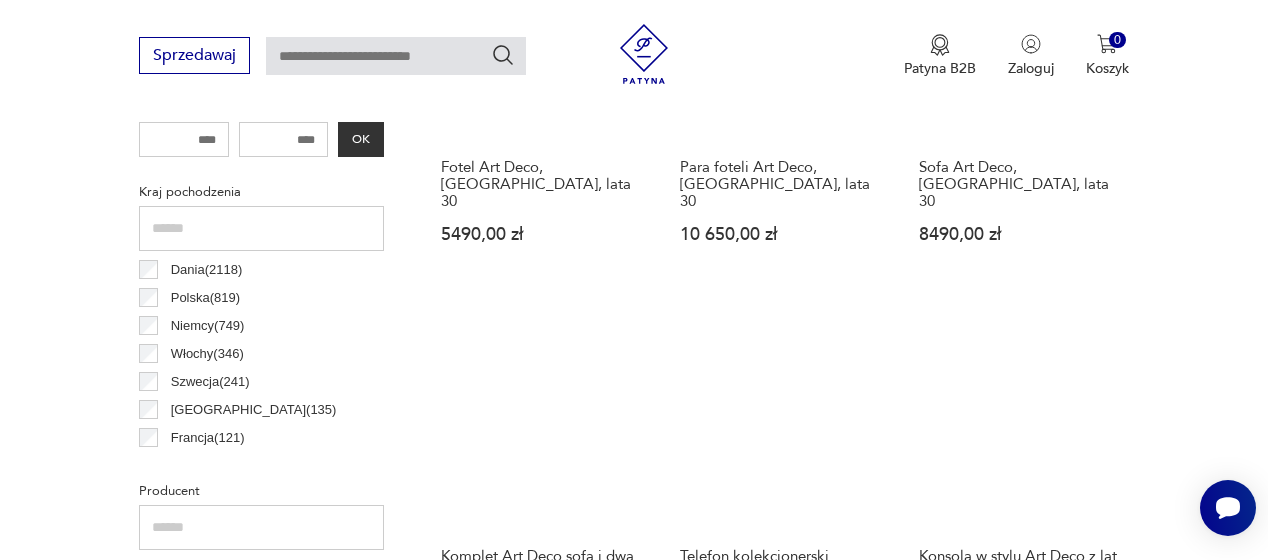 scroll, scrollTop: 1130, scrollLeft: 0, axis: vertical 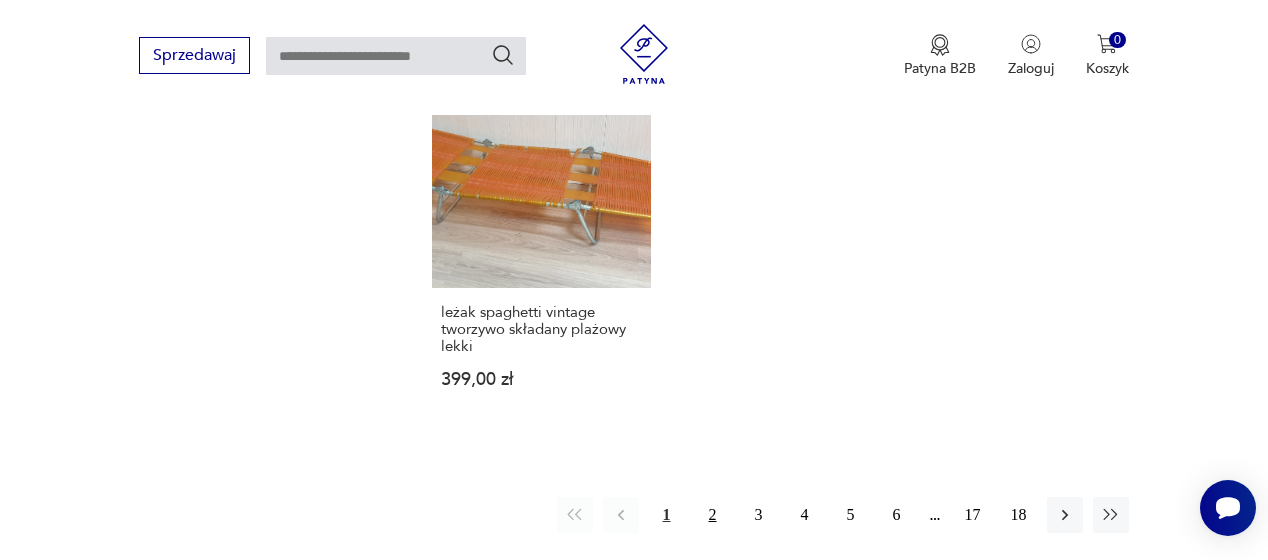click on "2" at bounding box center [713, 515] 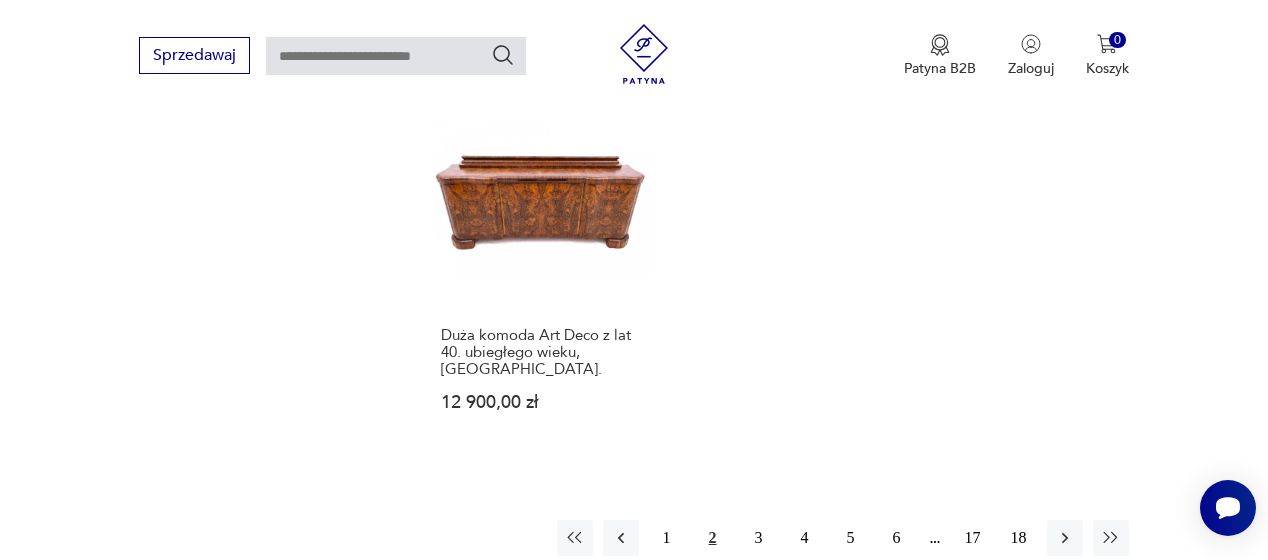 scroll, scrollTop: 2930, scrollLeft: 0, axis: vertical 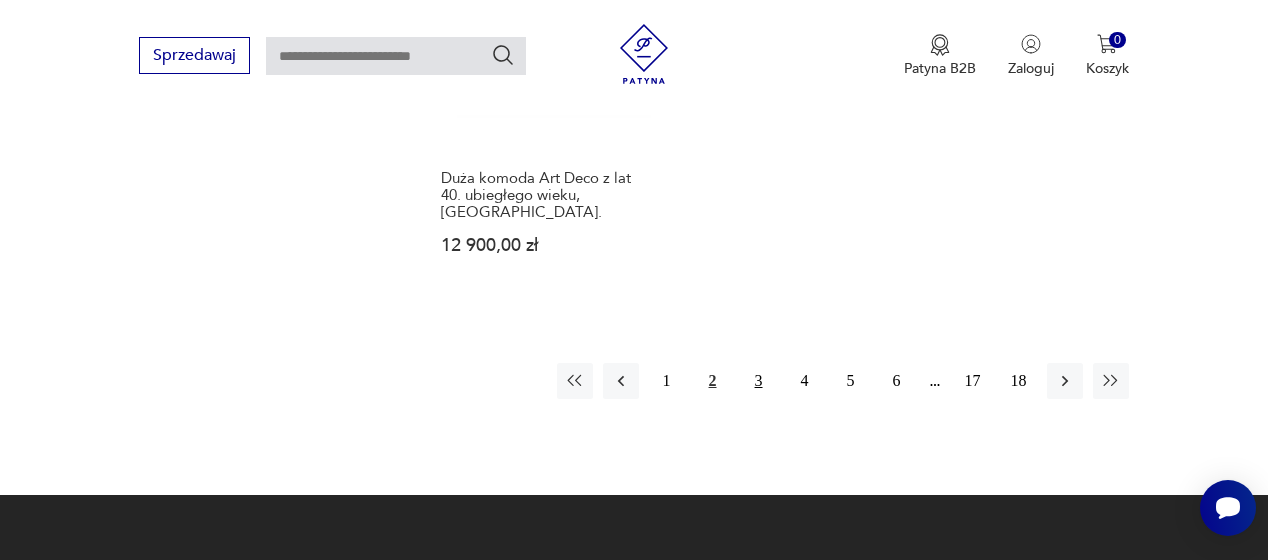 click on "3" at bounding box center [759, 381] 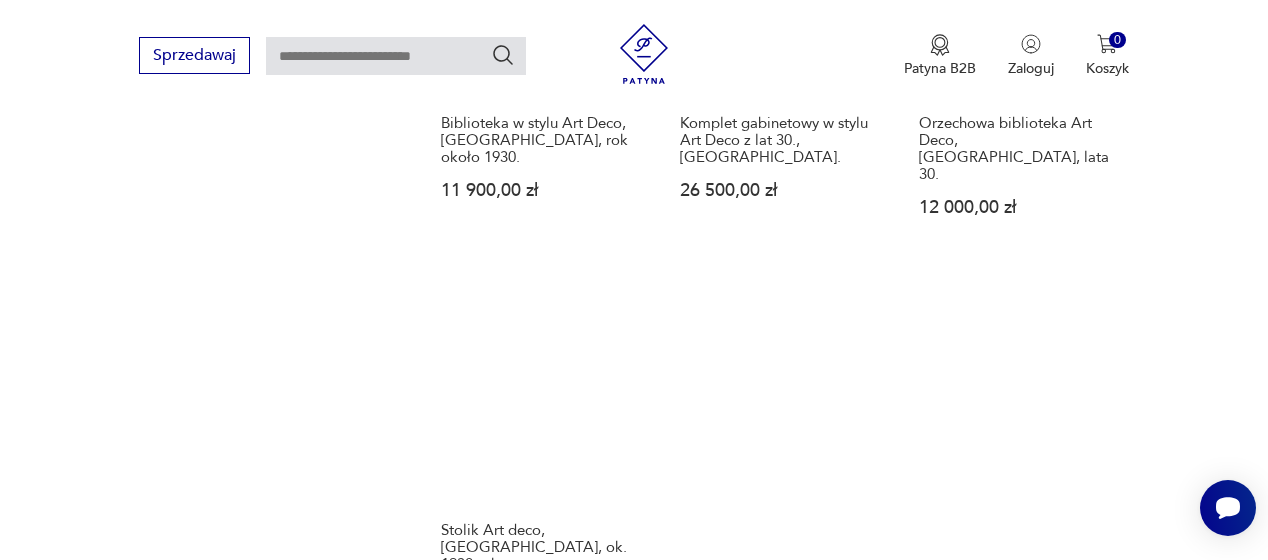 scroll, scrollTop: 2712, scrollLeft: 0, axis: vertical 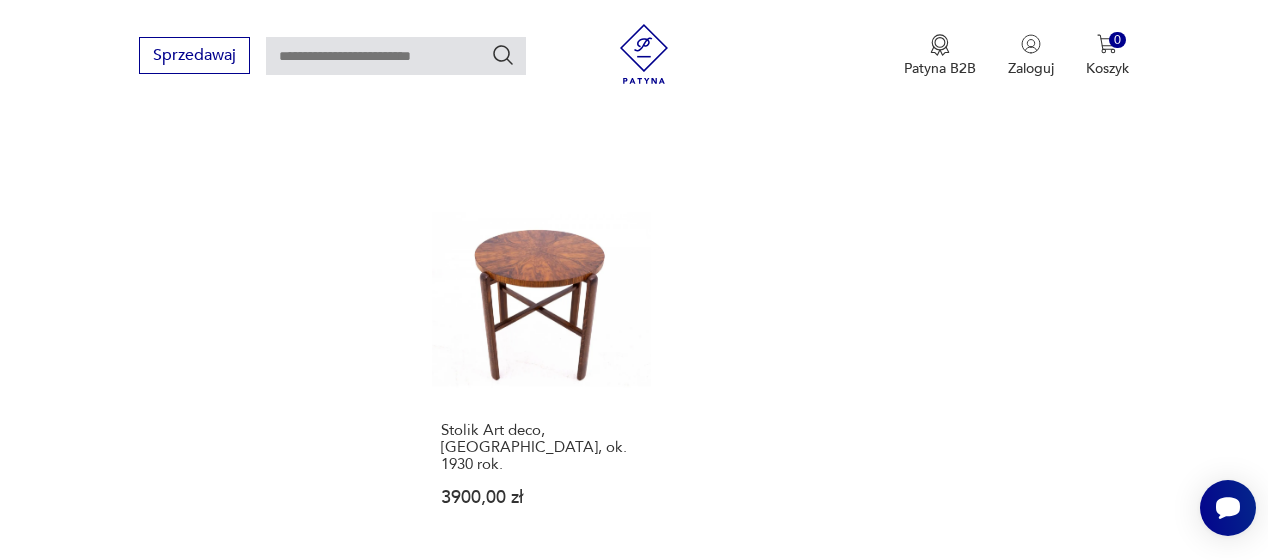 click on "4" at bounding box center (805, 633) 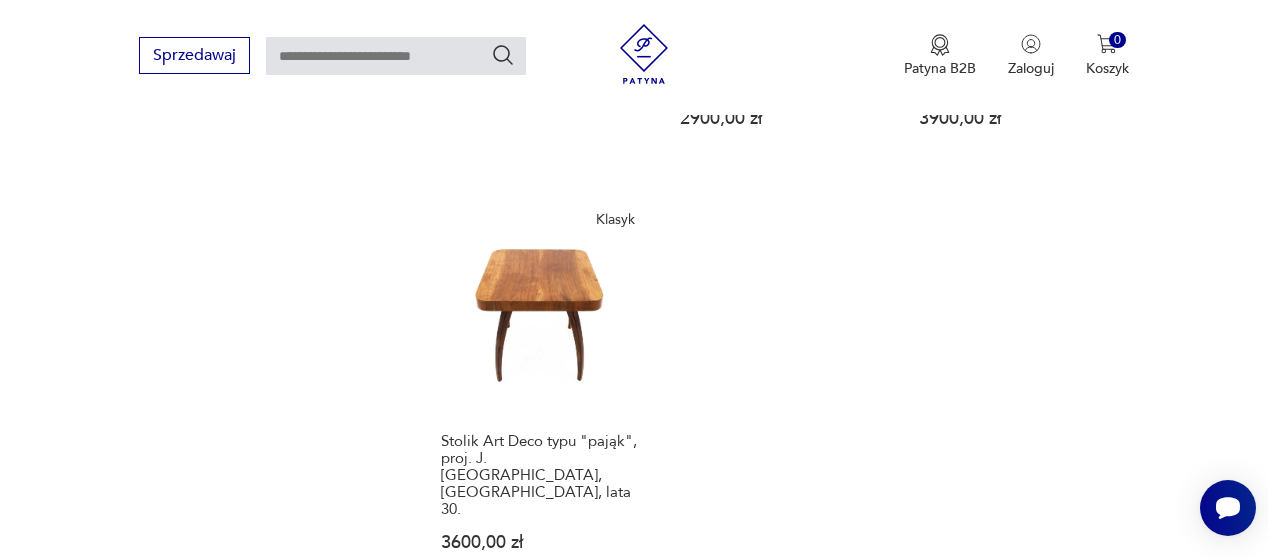 scroll, scrollTop: 2730, scrollLeft: 0, axis: vertical 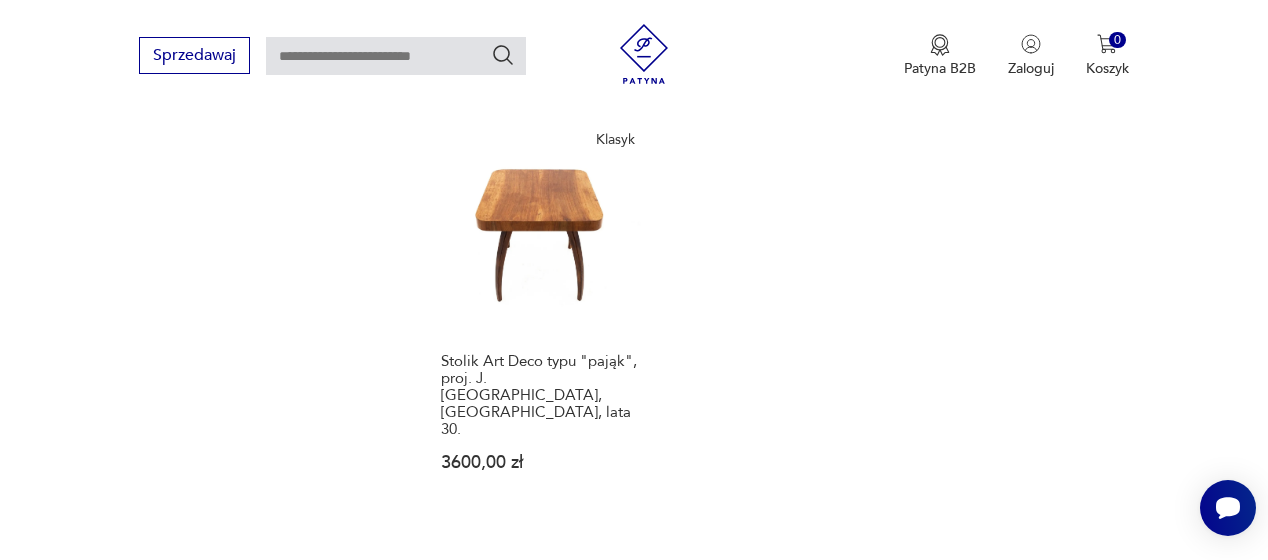 click on "5" at bounding box center (851, 598) 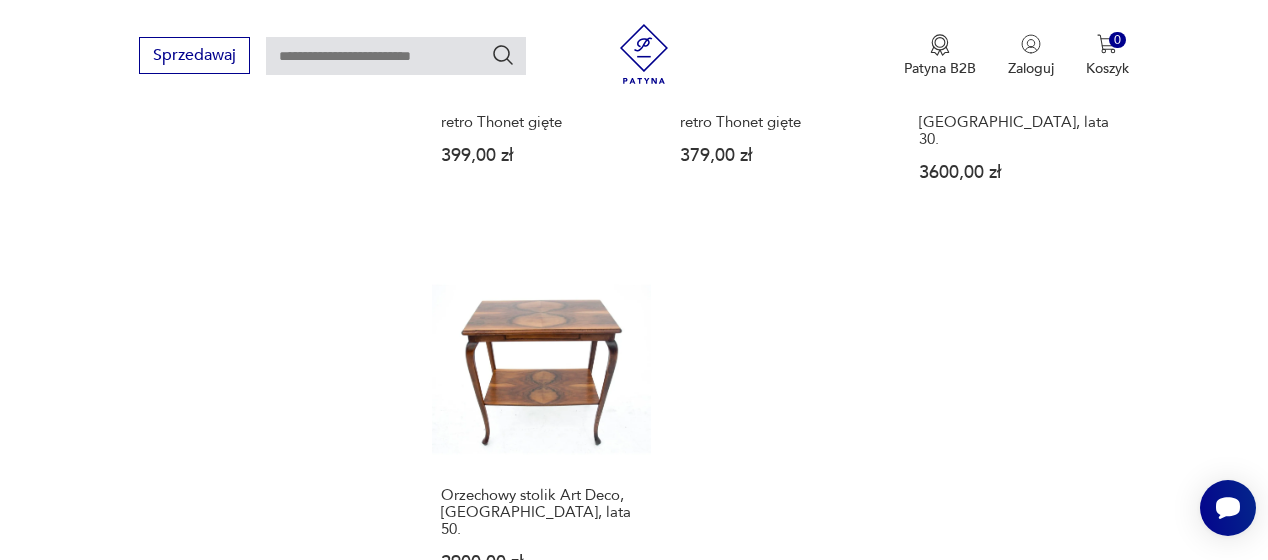 scroll, scrollTop: 2830, scrollLeft: 0, axis: vertical 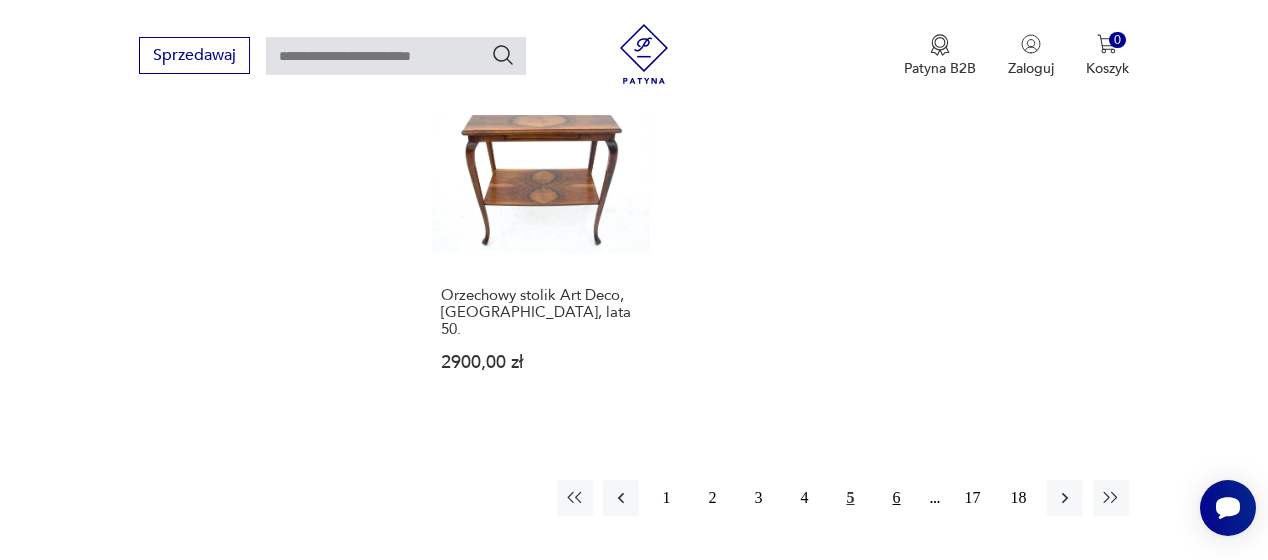 click on "6" at bounding box center [897, 498] 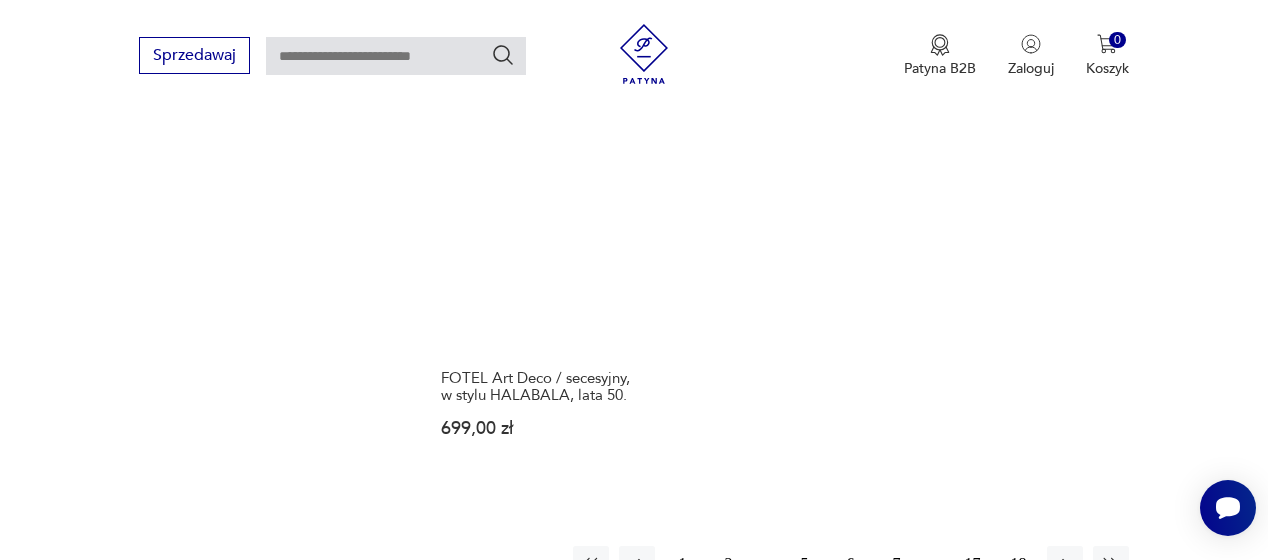 scroll, scrollTop: 2830, scrollLeft: 0, axis: vertical 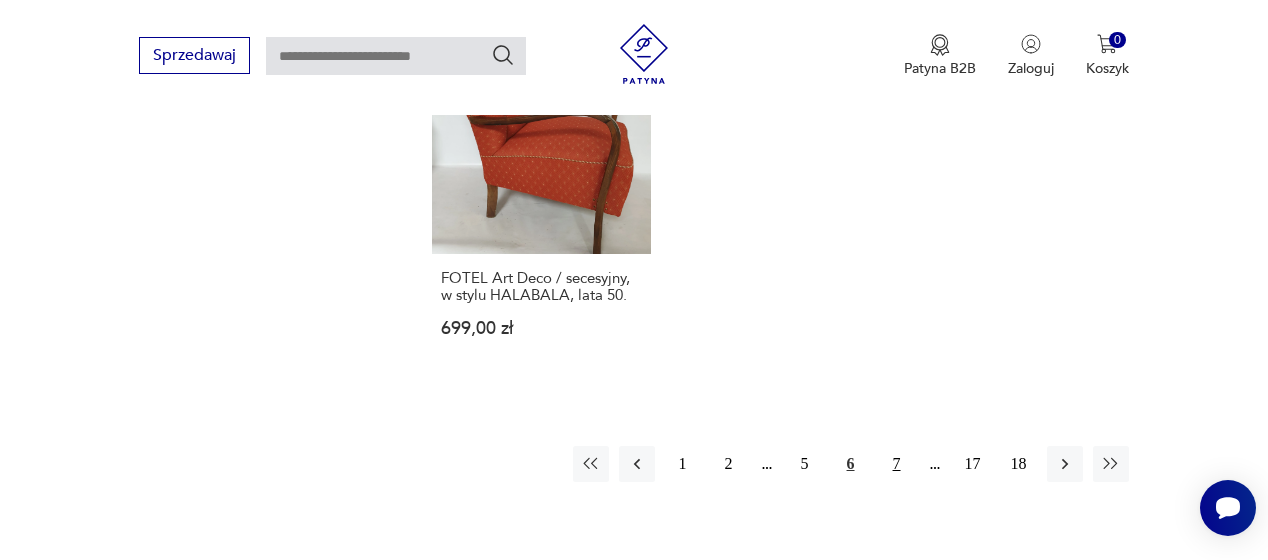 click on "7" at bounding box center [897, 464] 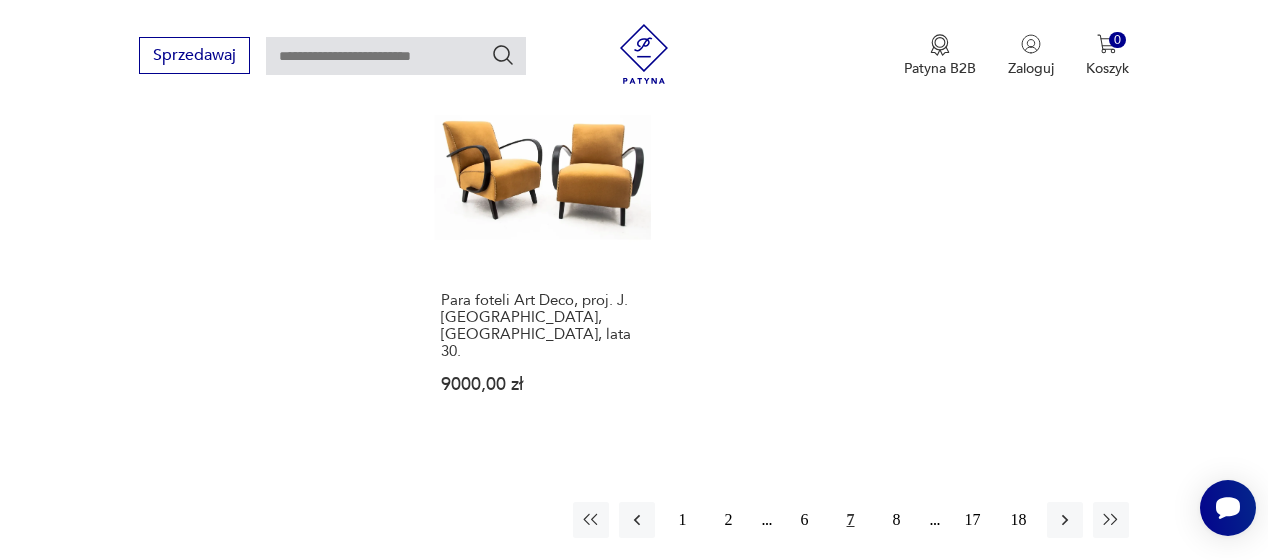 scroll, scrollTop: 2930, scrollLeft: 0, axis: vertical 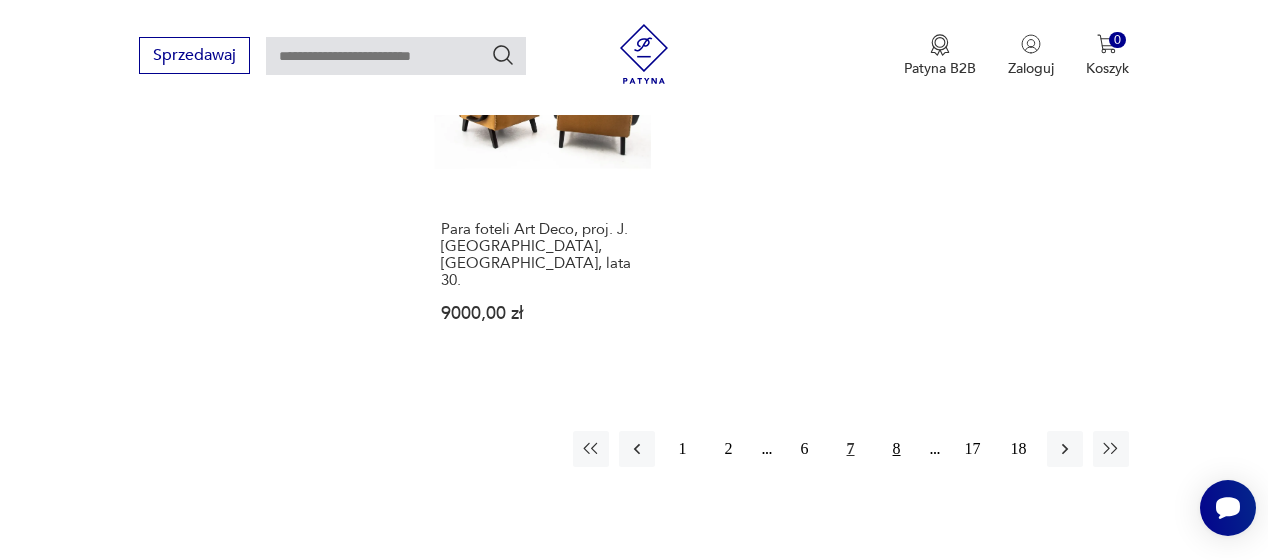 click on "8" at bounding box center [897, 449] 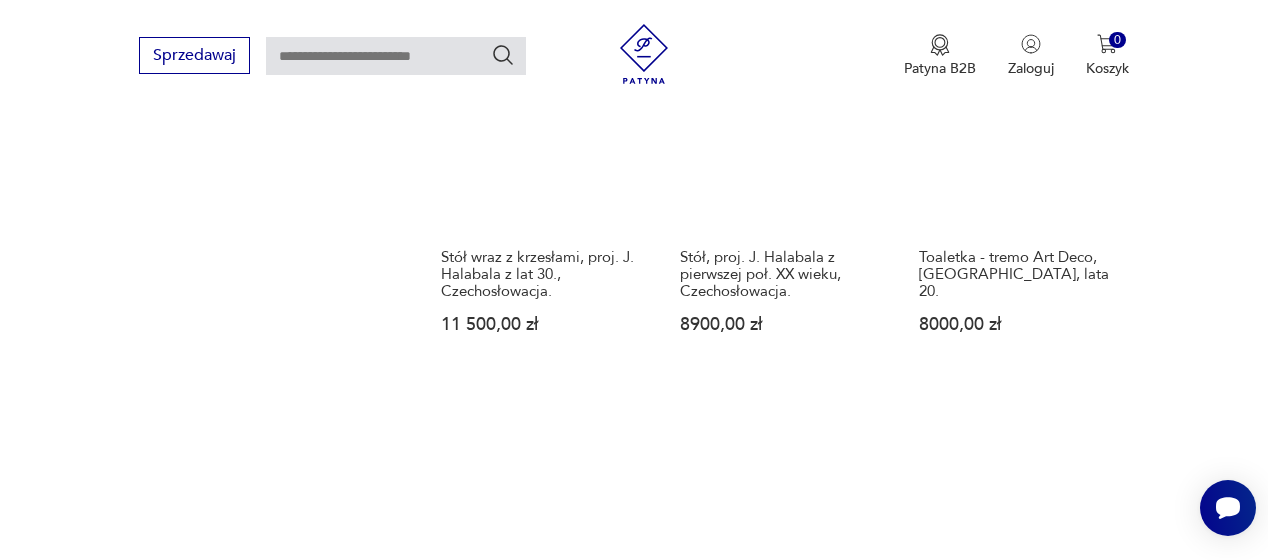 scroll, scrollTop: 2630, scrollLeft: 0, axis: vertical 